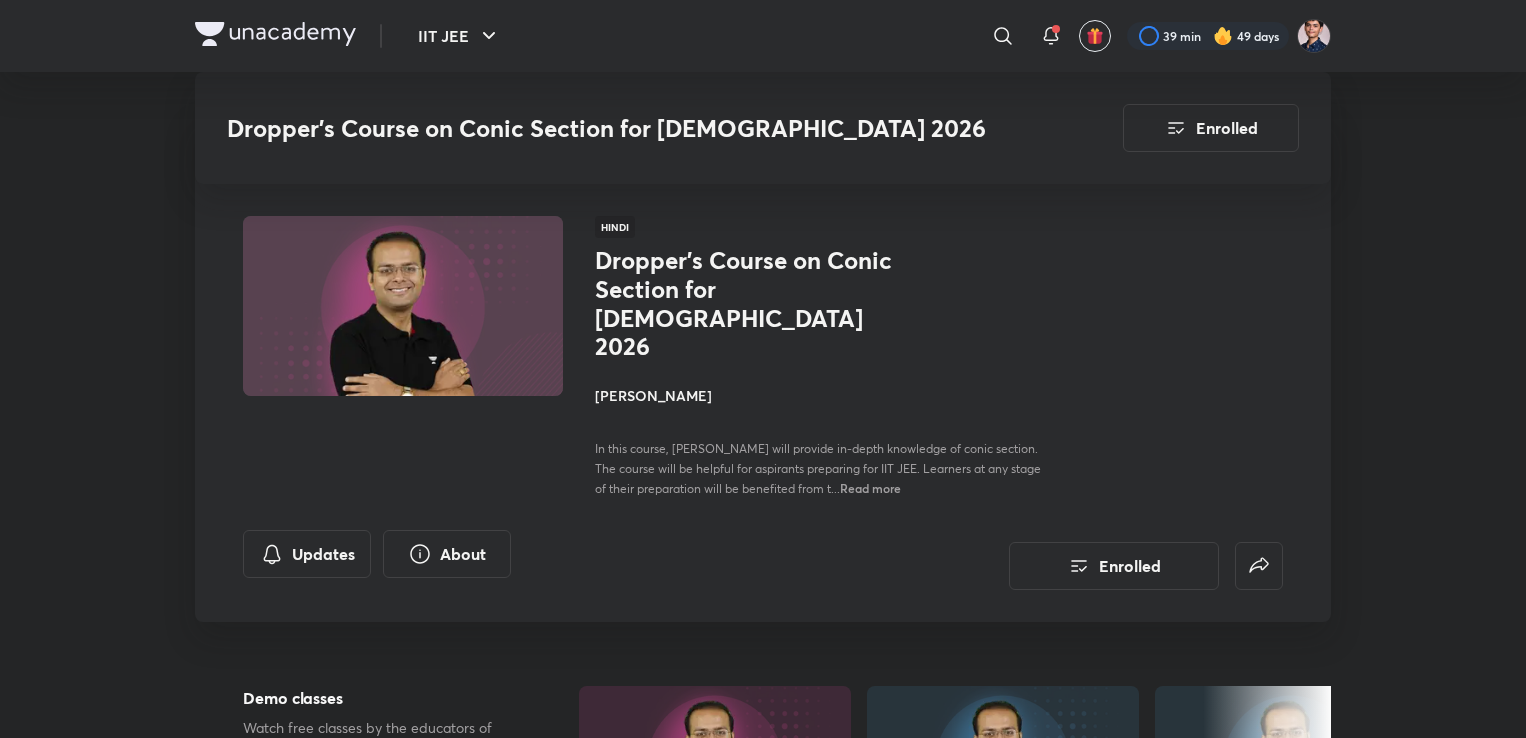 scroll, scrollTop: 720, scrollLeft: 0, axis: vertical 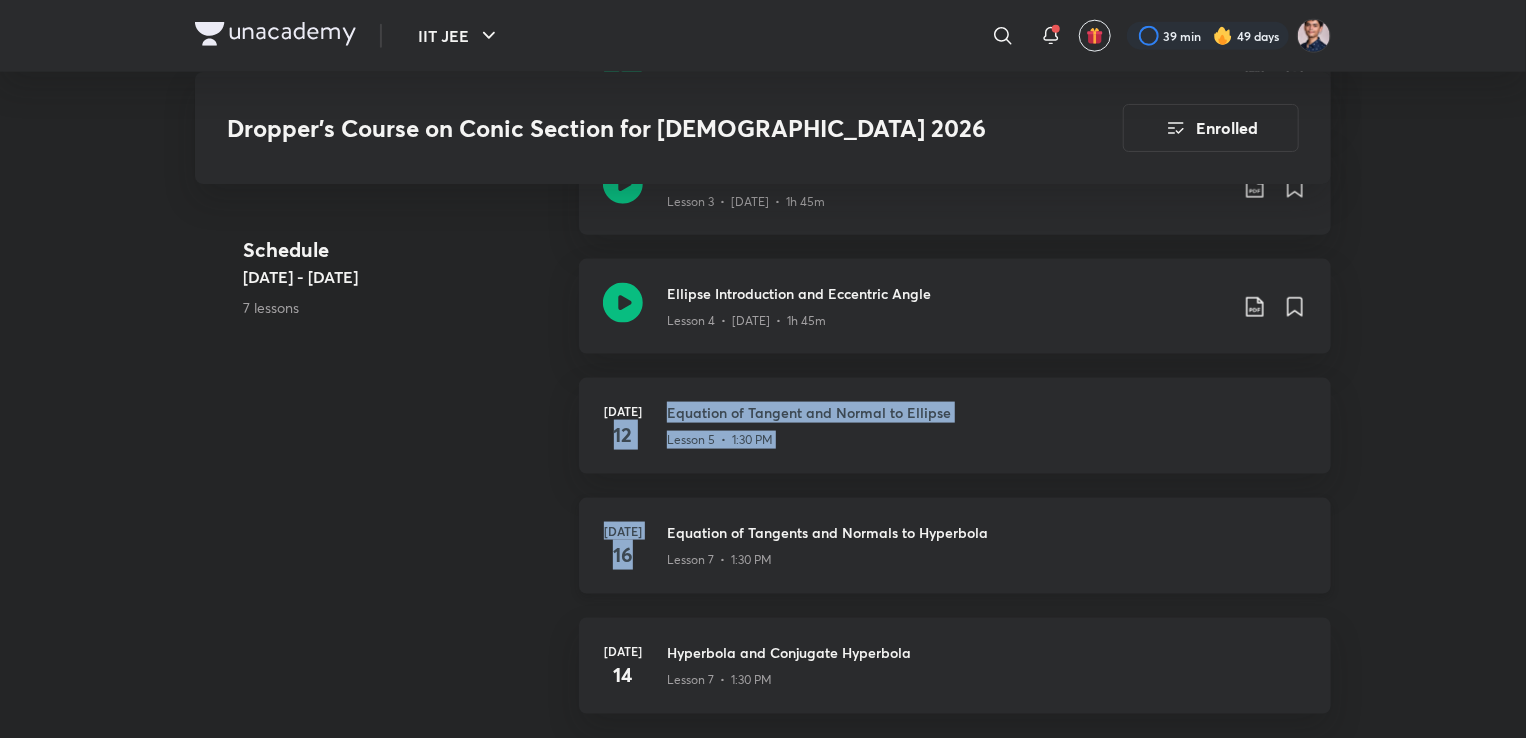 drag, startPoint x: 486, startPoint y: 367, endPoint x: 636, endPoint y: 503, distance: 202.47469 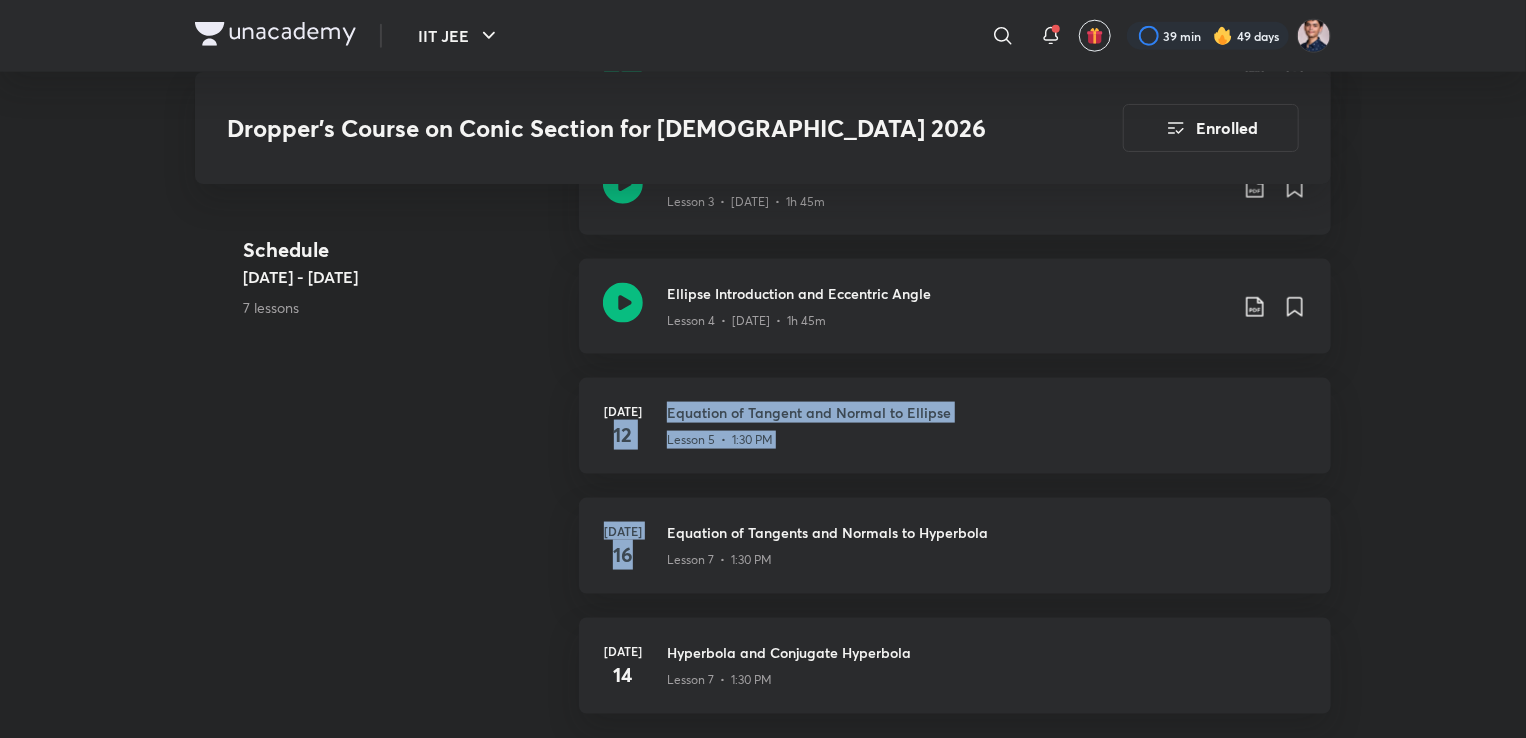 click on "Schedule [DATE] - [DATE] 7 lessons Introduction and standard equations of parabola Lesson 1  •  [DATE]  •  1h 30m  Equation of Tangents and Normals to Parabola Lesson 2  •  [DATE]  •  1h 45m  Chord of Contact and Pair of Tangents to Parabola Lesson 3  •  [DATE]  •  1h 45m  Ellipse Introduction and Eccentric Angle Lesson 4  •  [DATE]  •  1h 45m  [DATE] Equation of Tangent and Normal to Ellipse Lesson 5  •  1:30 PM  [DATE] Equation of Tangents and Normals to Hyperbola Lesson 7  •  1:30 PM  [DATE] Hyperbola and Conjugate Hyperbola Lesson 7  •  1:30 PM" at bounding box center (763, 320) 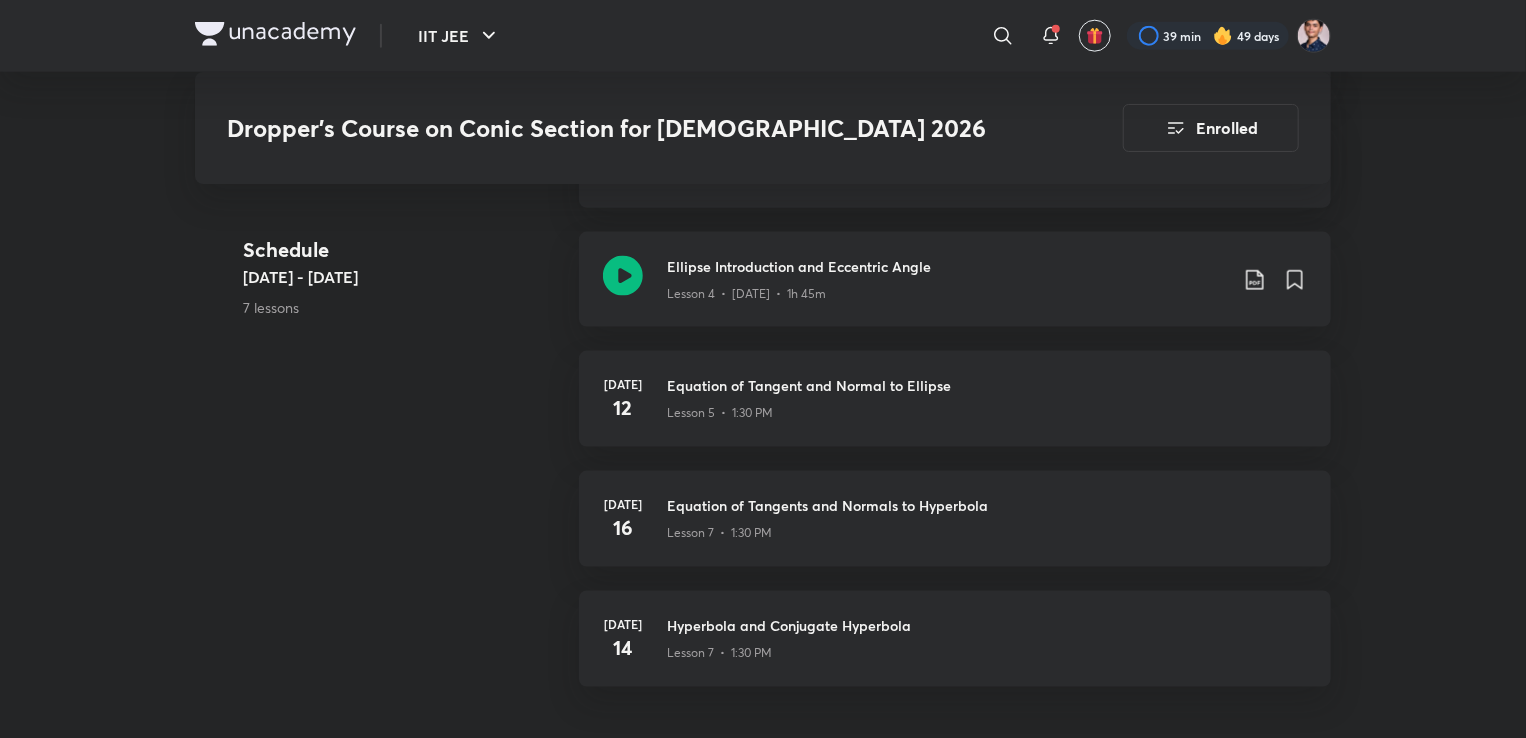scroll, scrollTop: 1229, scrollLeft: 0, axis: vertical 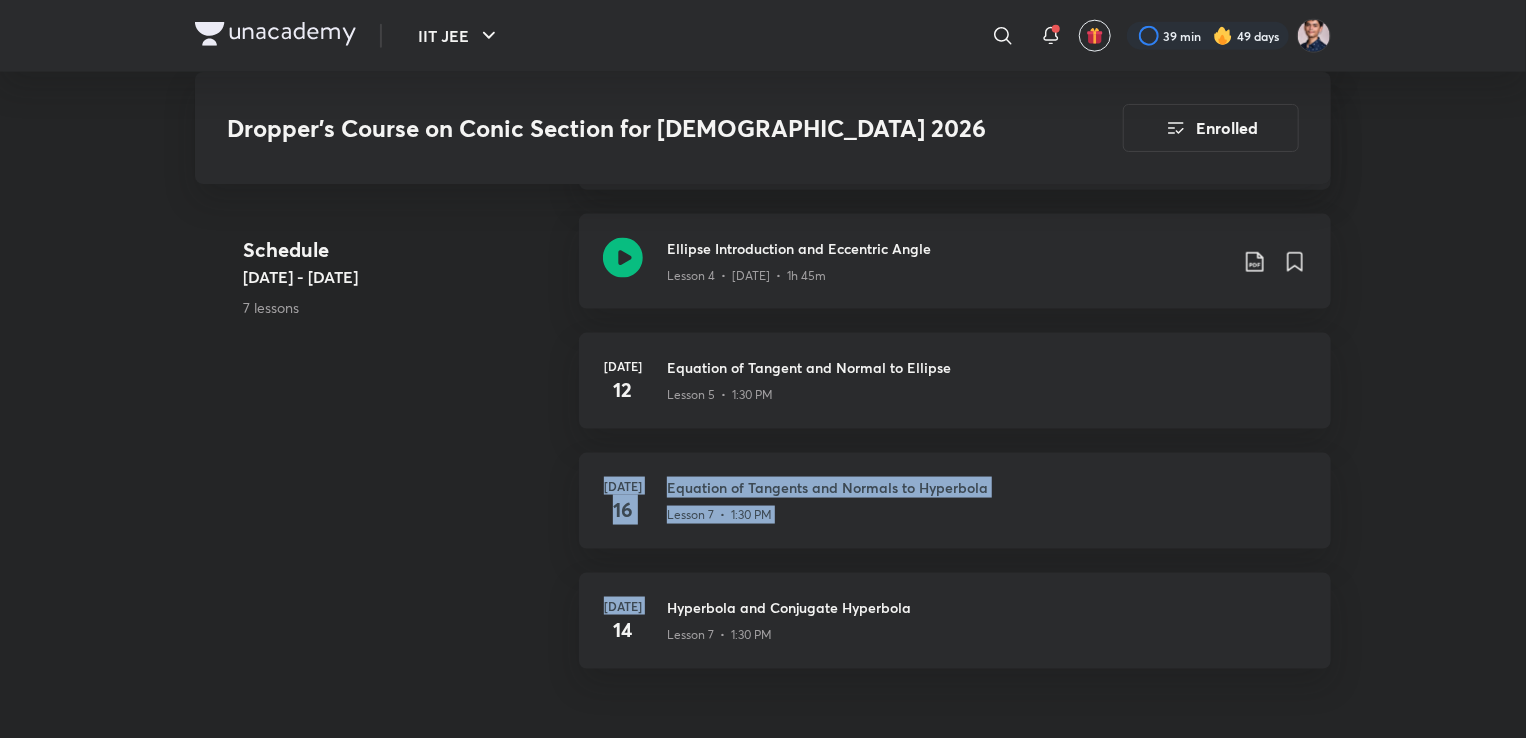 drag, startPoint x: 544, startPoint y: 577, endPoint x: 564, endPoint y: 397, distance: 181.1077 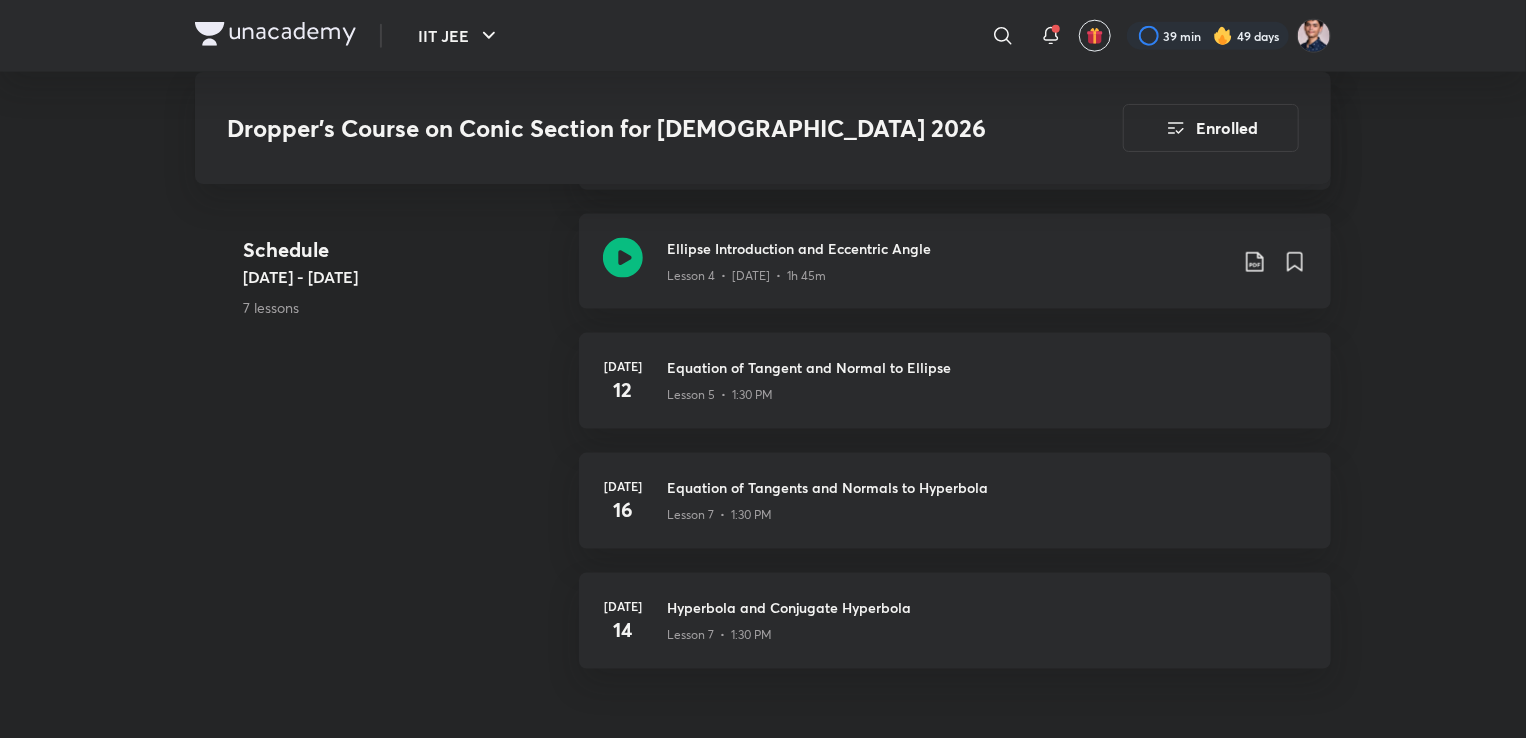click on "Schedule [DATE] - [DATE] 7 lessons Introduction and standard equations of parabola Lesson 1  •  [DATE]  •  1h 30m  Equation of Tangents and Normals to Parabola Lesson 2  •  [DATE]  •  1h 45m  Chord of Contact and Pair of Tangents to Parabola Lesson 3  •  [DATE]  •  1h 45m  Ellipse Introduction and Eccentric Angle Lesson 4  •  [DATE]  •  1h 45m  [DATE] Equation of Tangent and Normal to Ellipse Lesson 5  •  1:30 PM  [DATE] Equation of Tangents and Normals to Hyperbola Lesson 7  •  1:30 PM  [DATE] Hyperbola and Conjugate Hyperbola Lesson 7  •  1:30 PM" at bounding box center [763, 275] 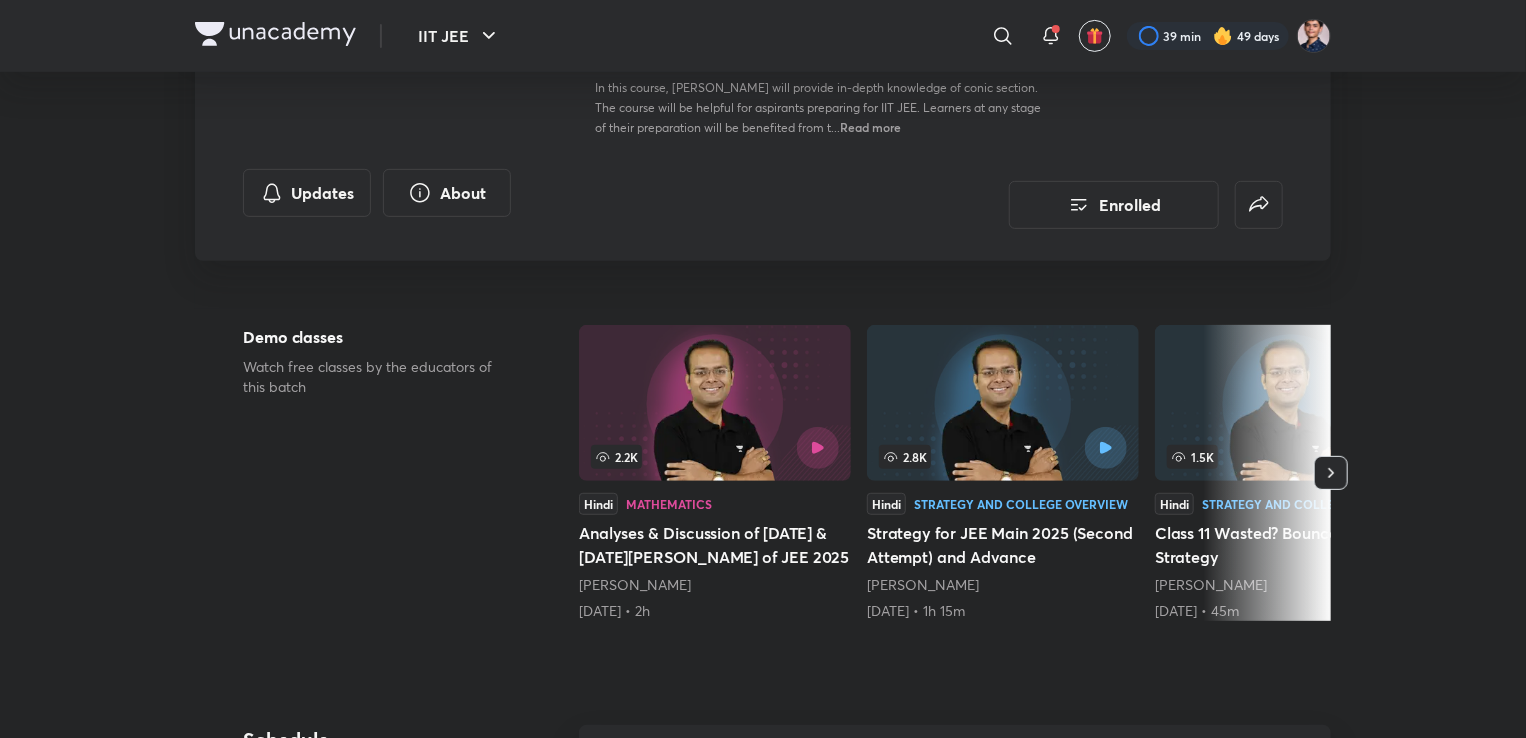 scroll, scrollTop: 0, scrollLeft: 0, axis: both 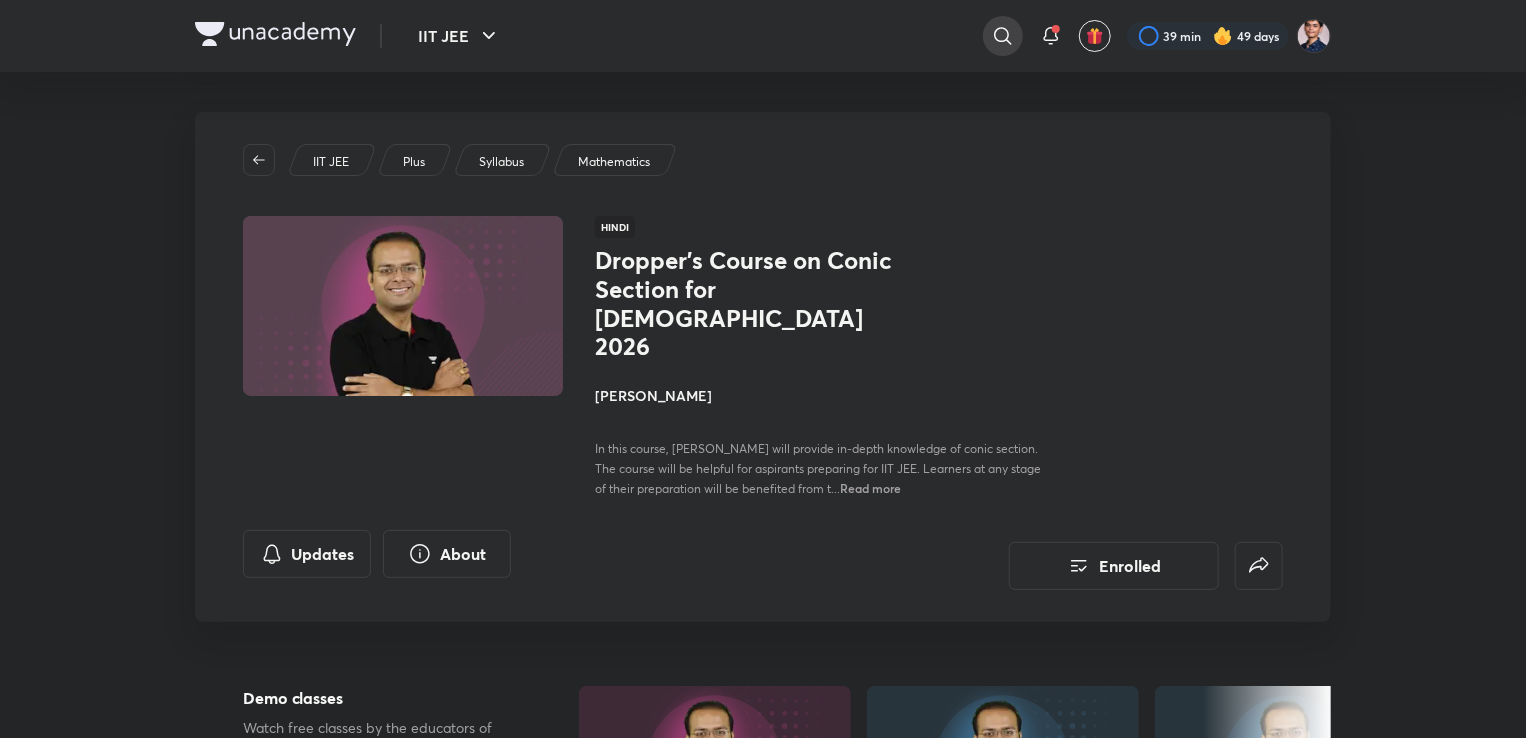 click 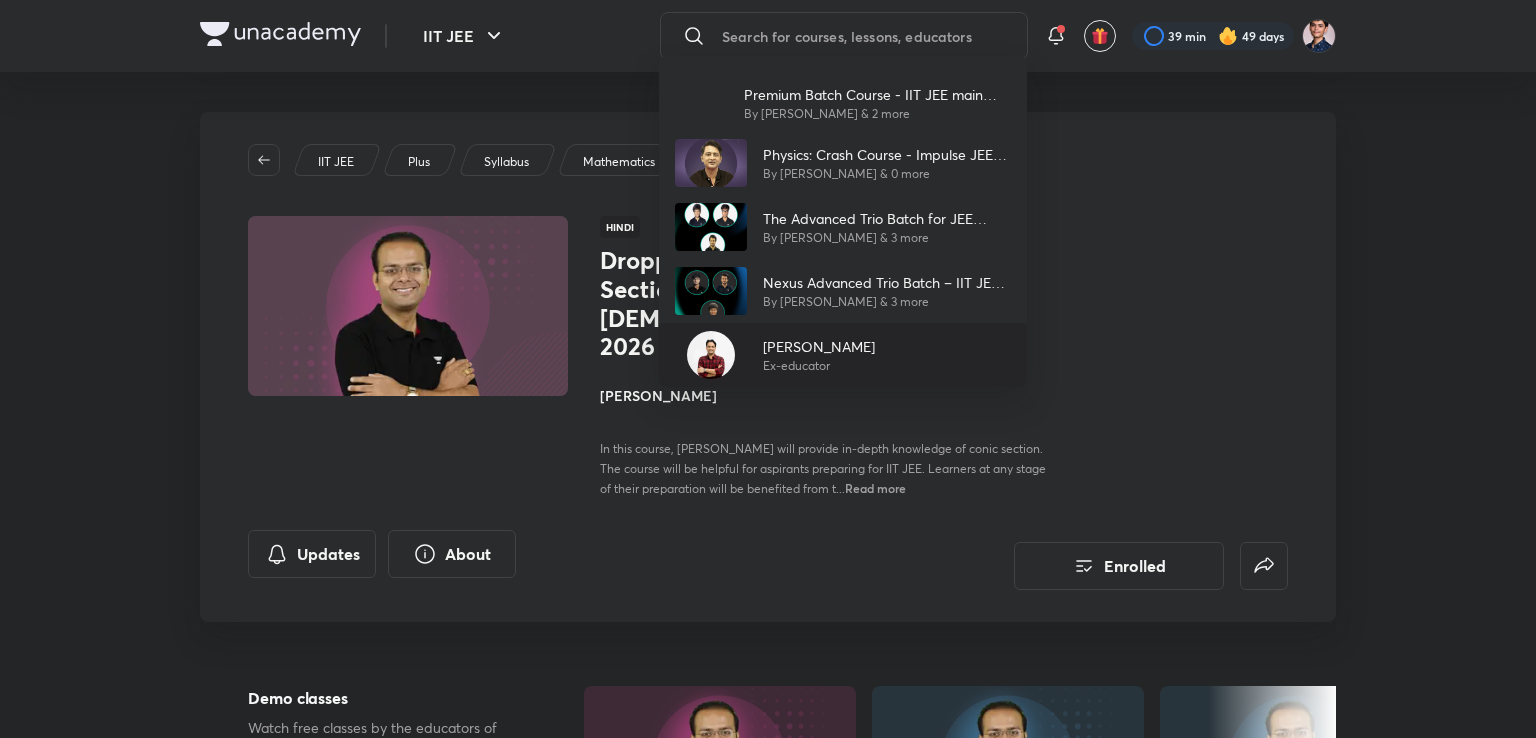 click on "[PERSON_NAME] Ex-educator" at bounding box center (843, 355) 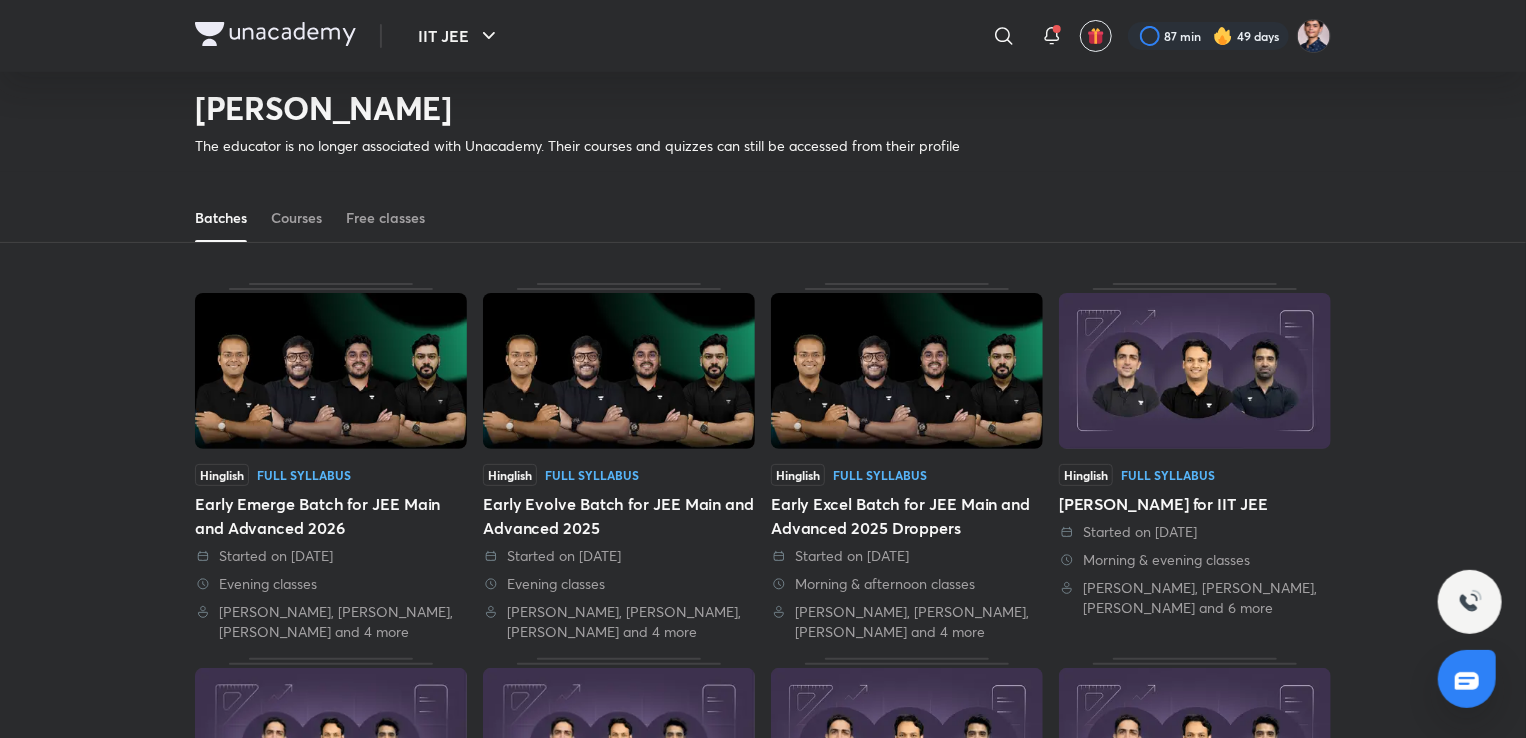 scroll, scrollTop: 0, scrollLeft: 0, axis: both 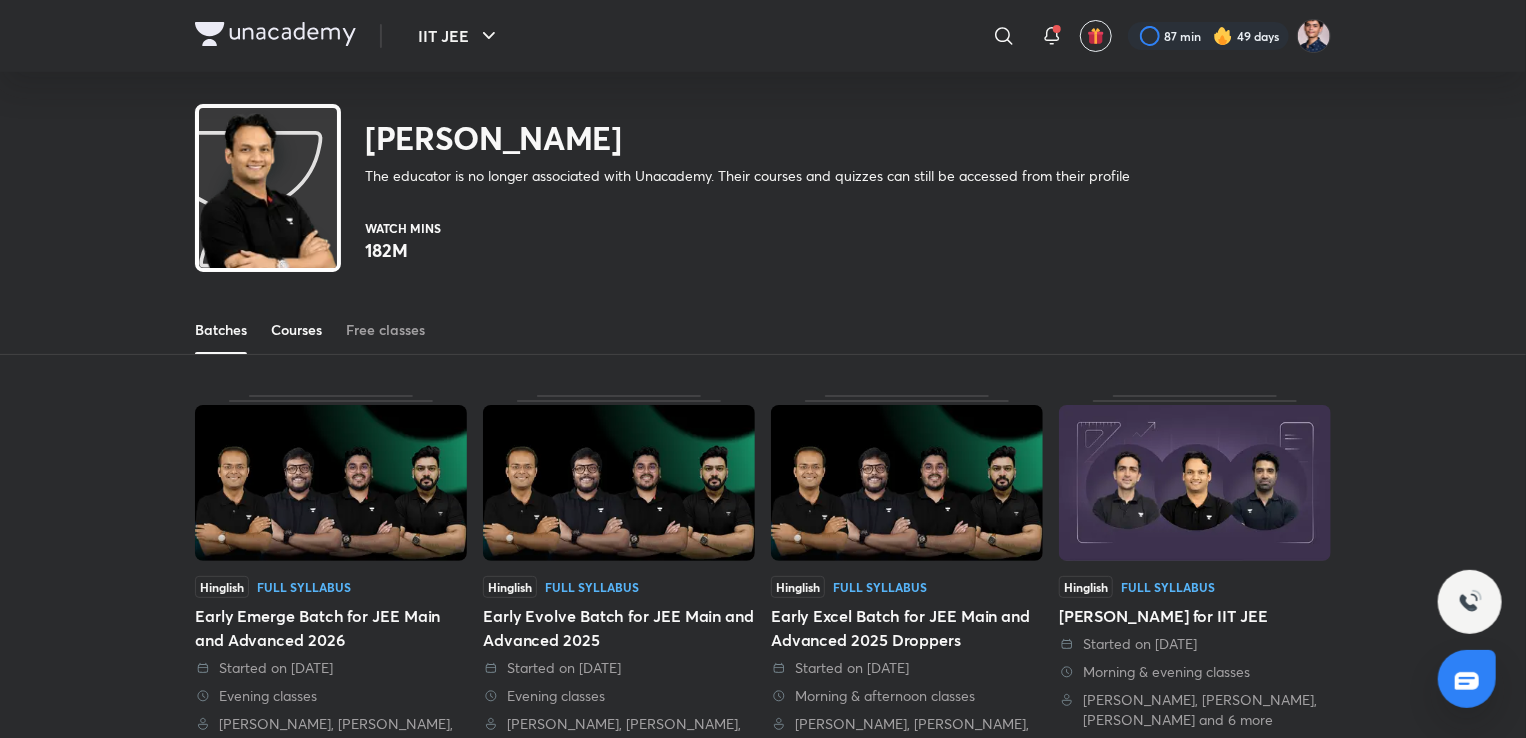 click on "Courses" at bounding box center [296, 330] 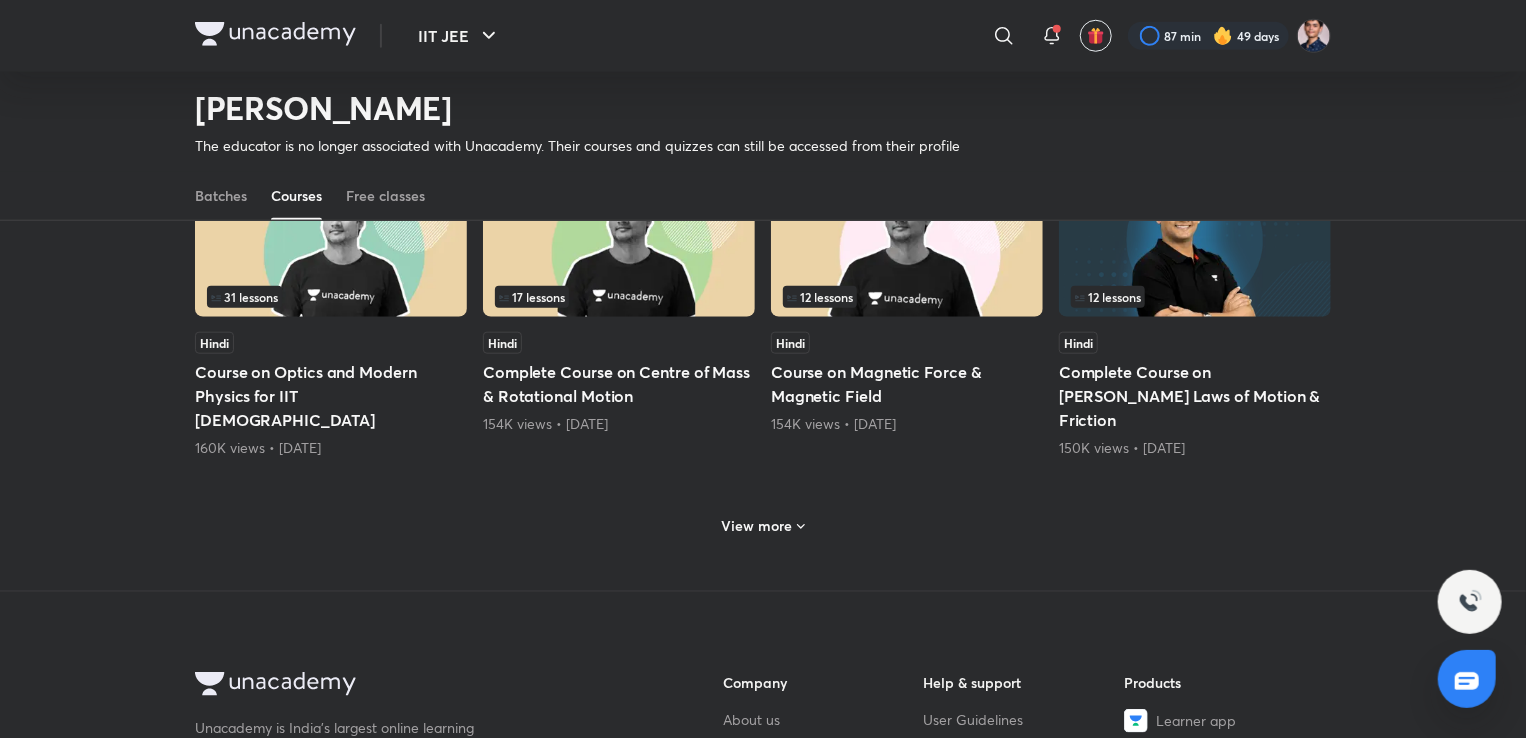 scroll, scrollTop: 864, scrollLeft: 0, axis: vertical 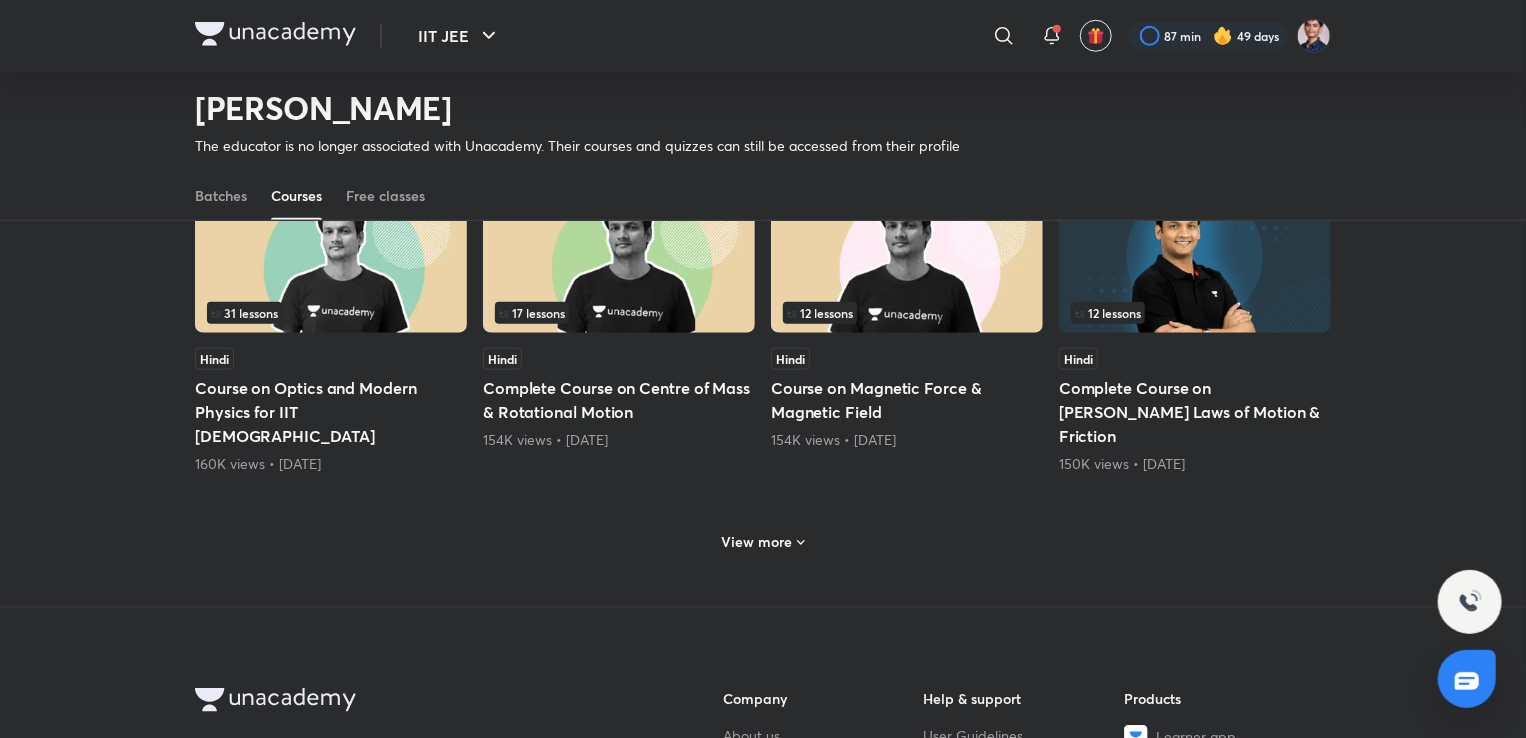click at bounding box center (619, 255) 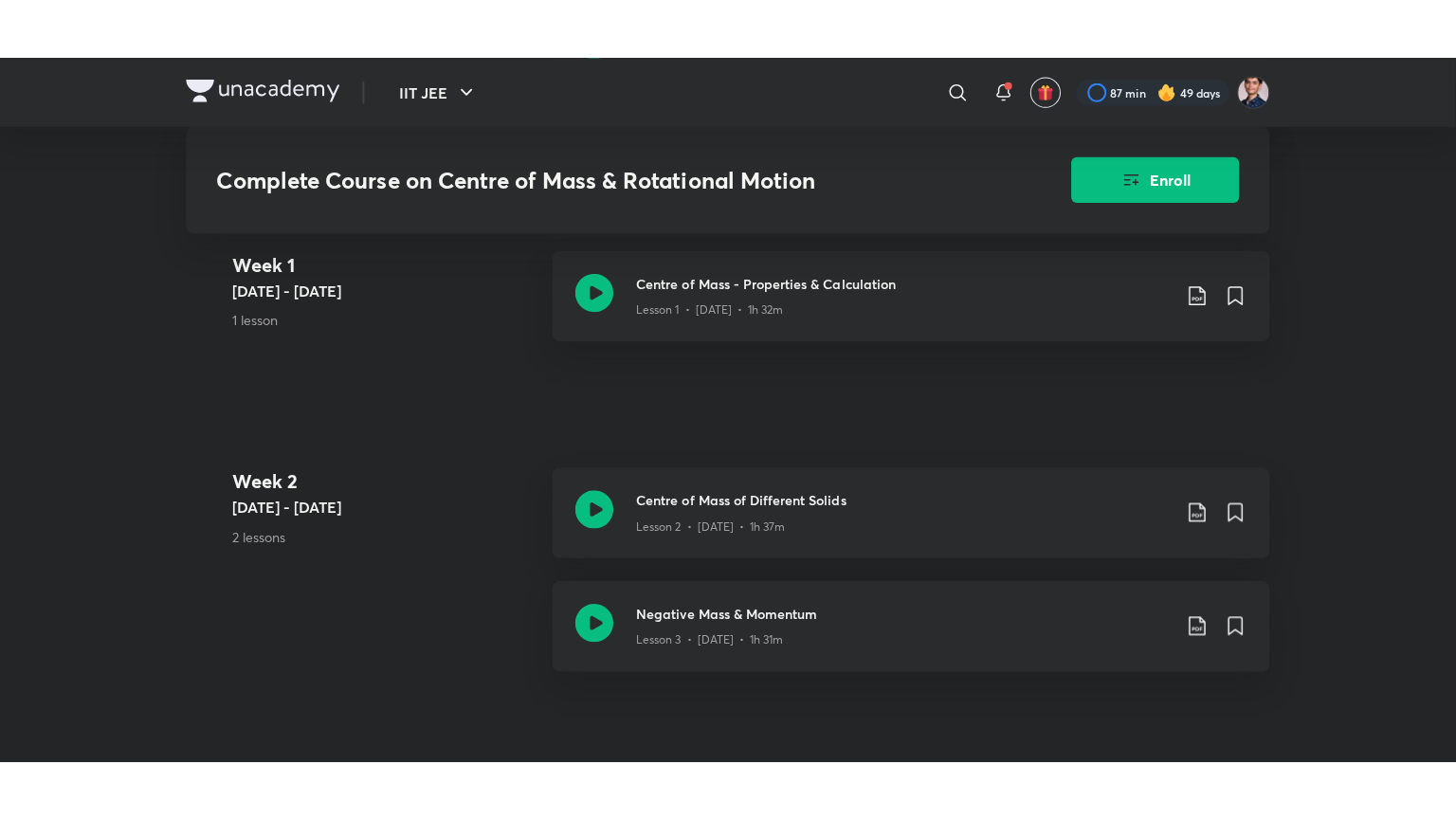 scroll, scrollTop: 679, scrollLeft: 0, axis: vertical 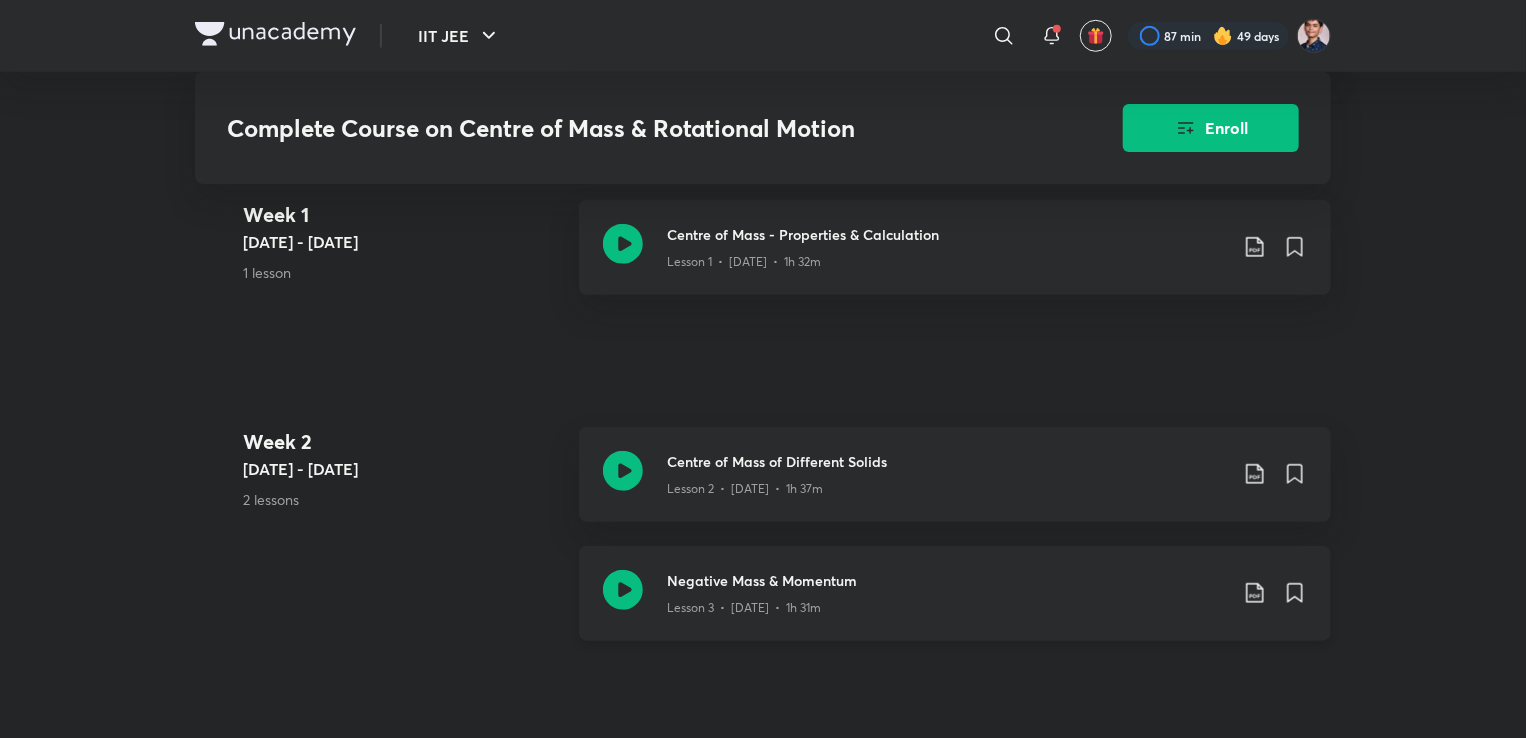 click on "Negative Mass & Momentum" at bounding box center (947, 580) 